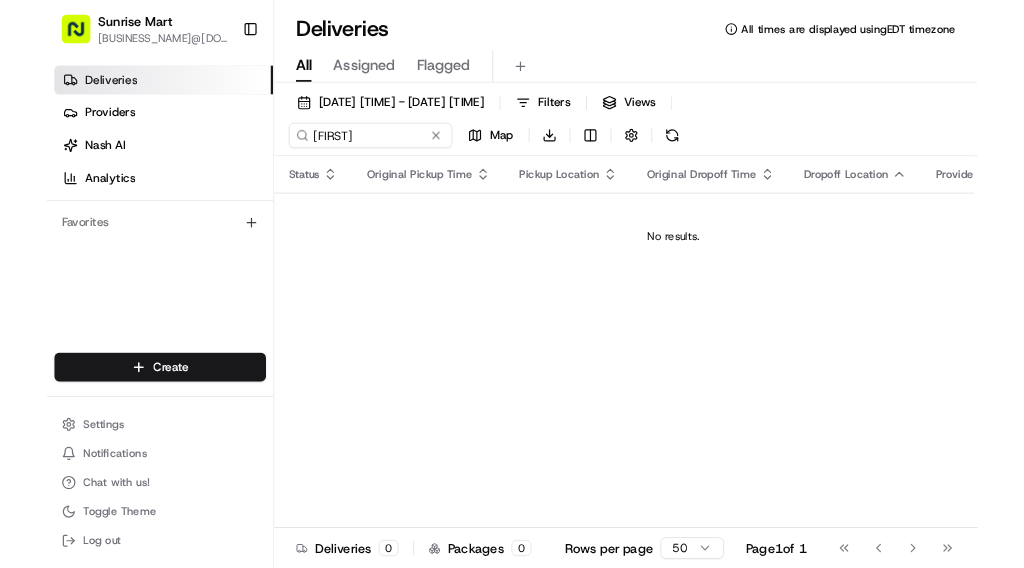 scroll, scrollTop: 0, scrollLeft: 0, axis: both 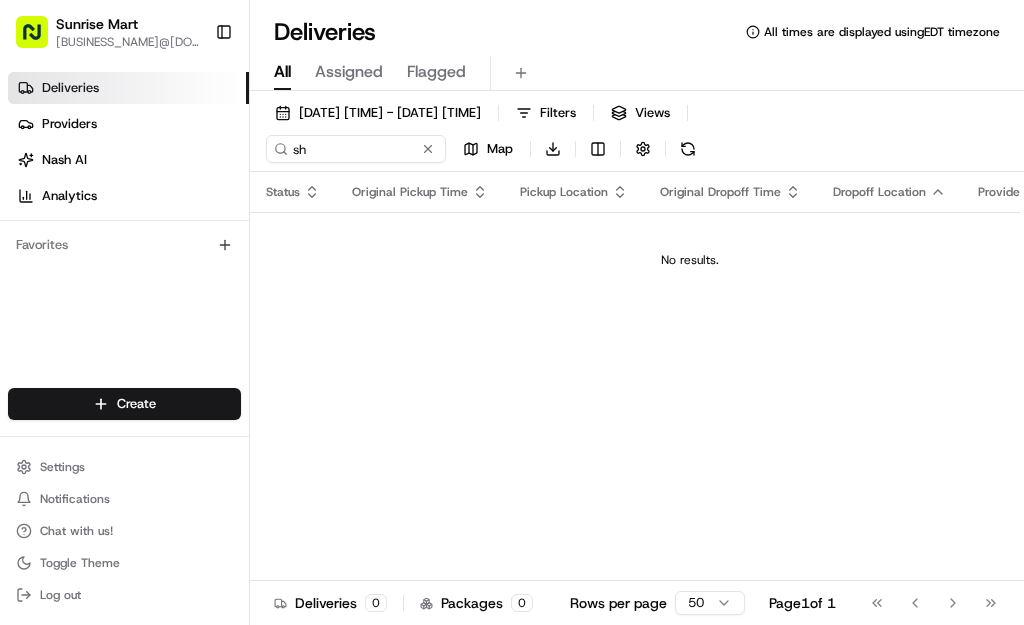 type on "s" 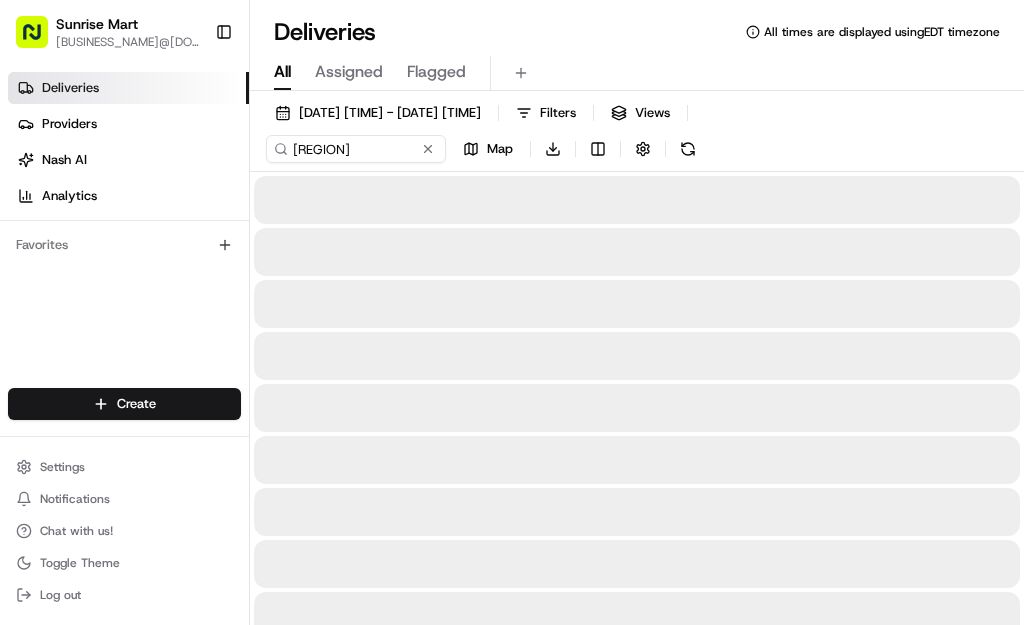type on "[REGION]" 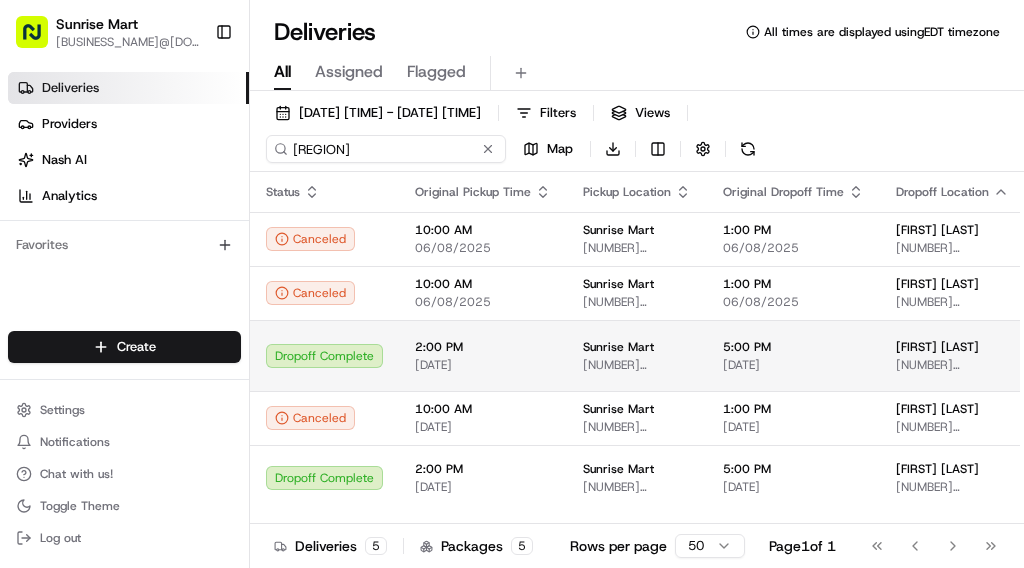 scroll, scrollTop: 0, scrollLeft: 0, axis: both 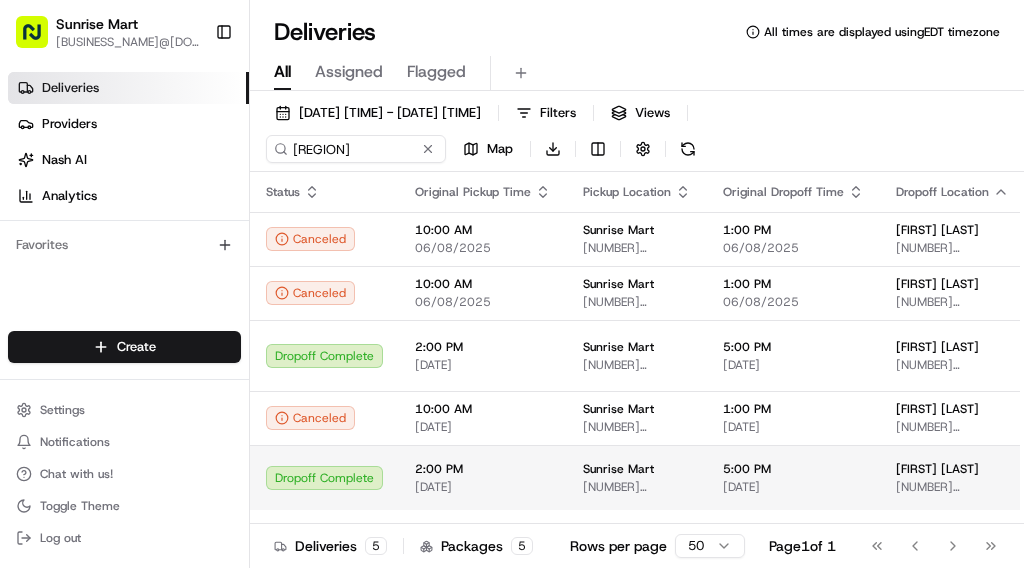 click on "Dropoff Complete" at bounding box center (324, 477) 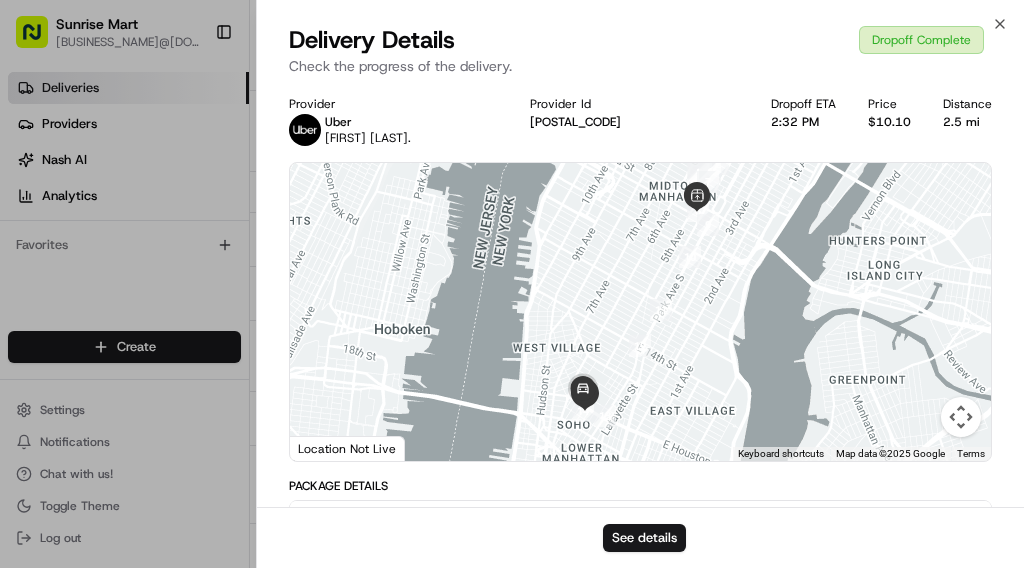 click on "2.5 mi" at bounding box center [967, 122] 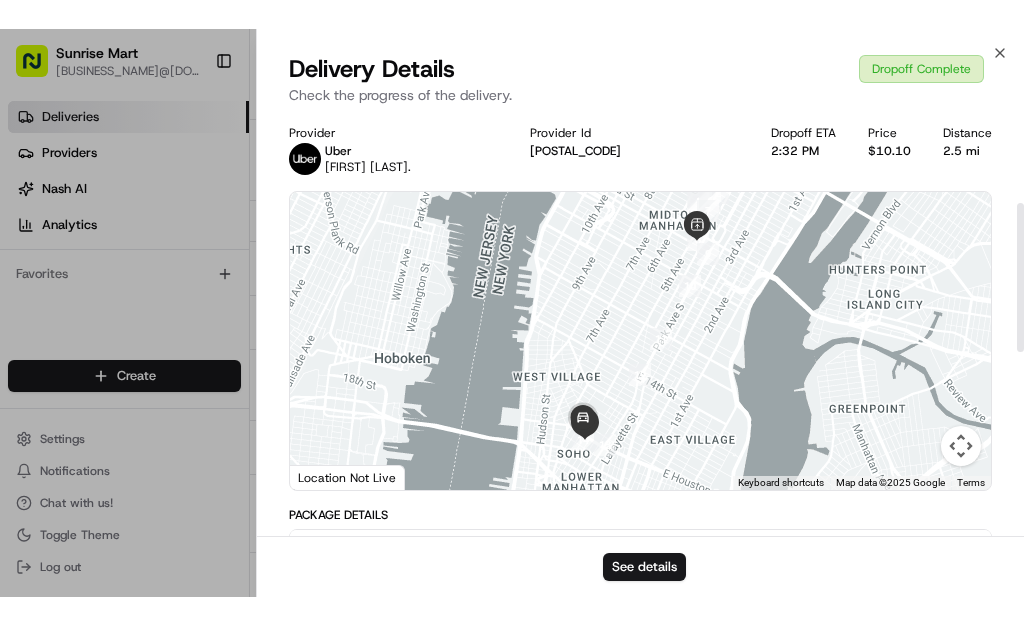 scroll, scrollTop: 269, scrollLeft: 0, axis: vertical 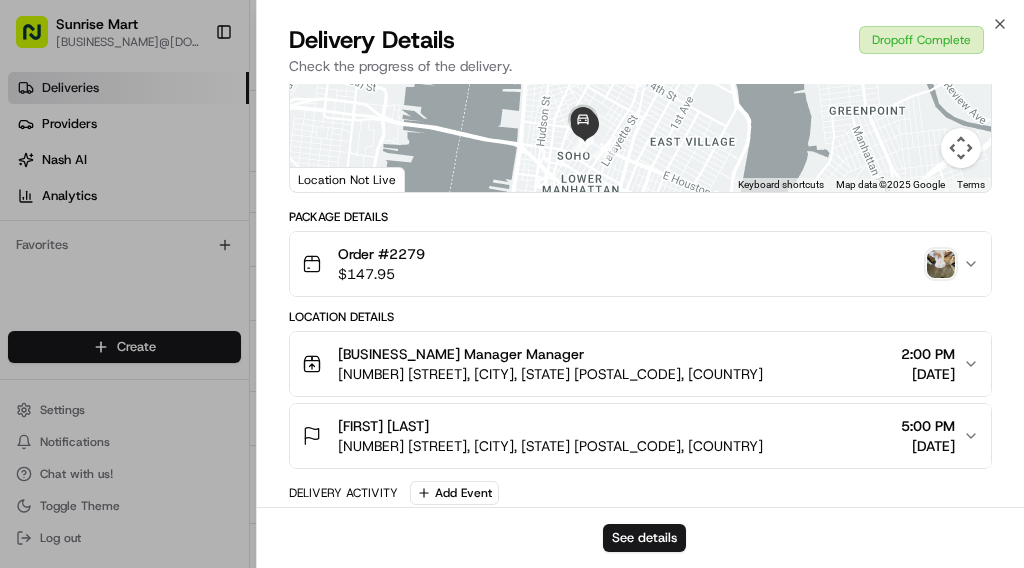 click at bounding box center (941, 264) 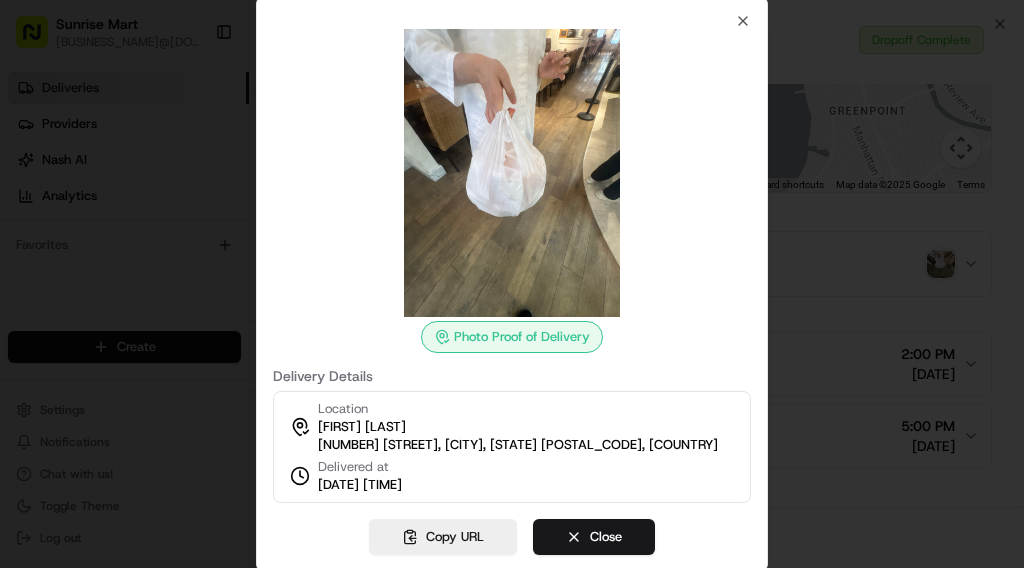 type 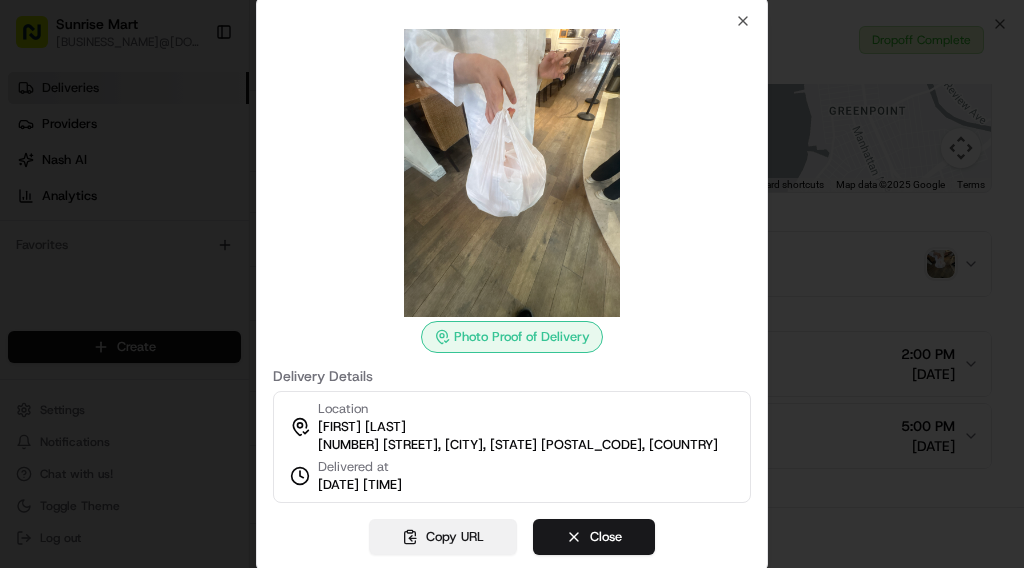 click on "Copy URL" at bounding box center [443, 537] 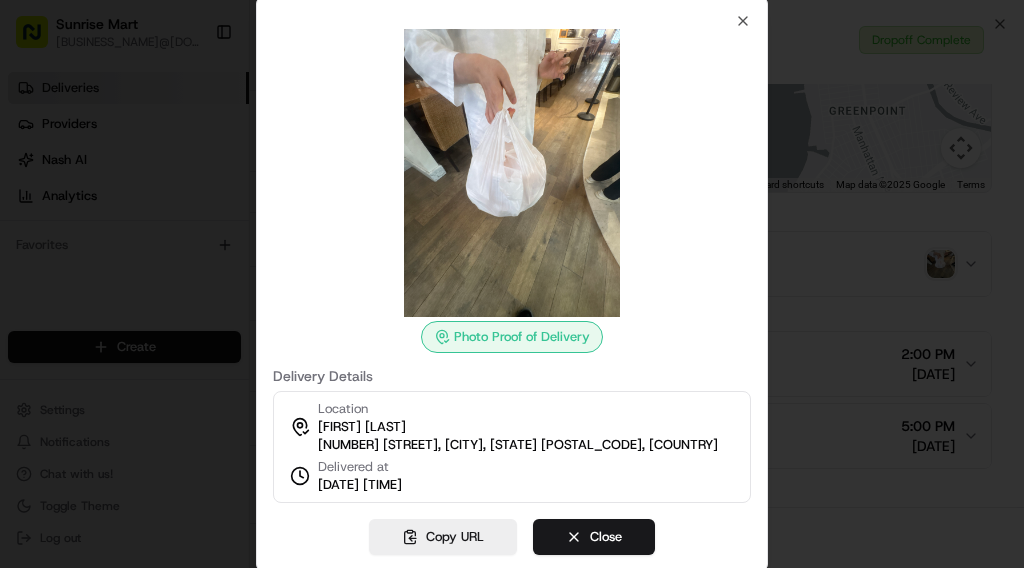 click on "Photo Proof of Delivery" at bounding box center (512, 191) 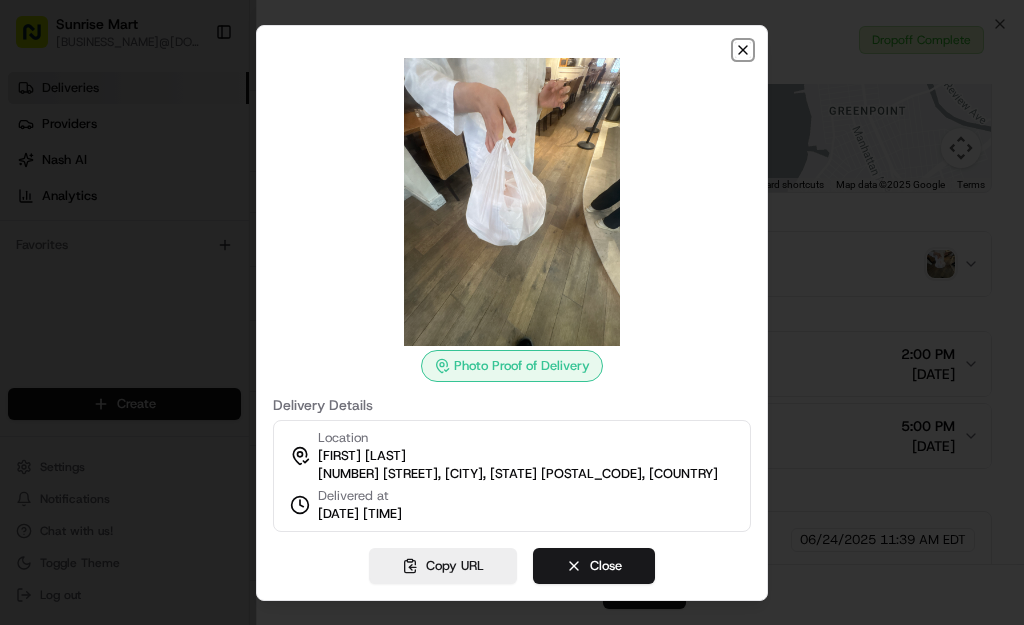 click 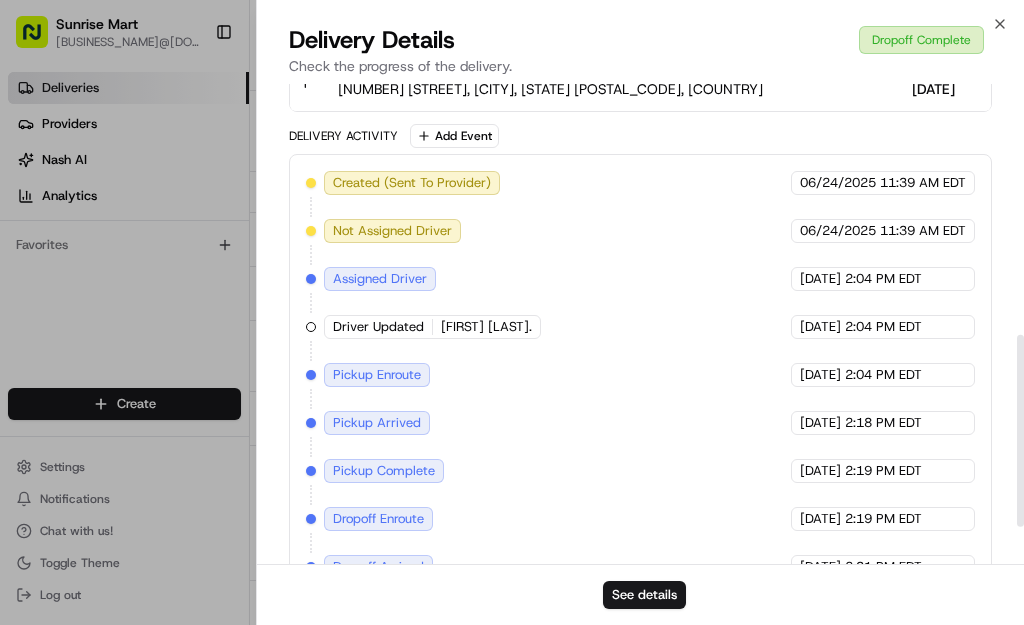 scroll, scrollTop: 718, scrollLeft: 0, axis: vertical 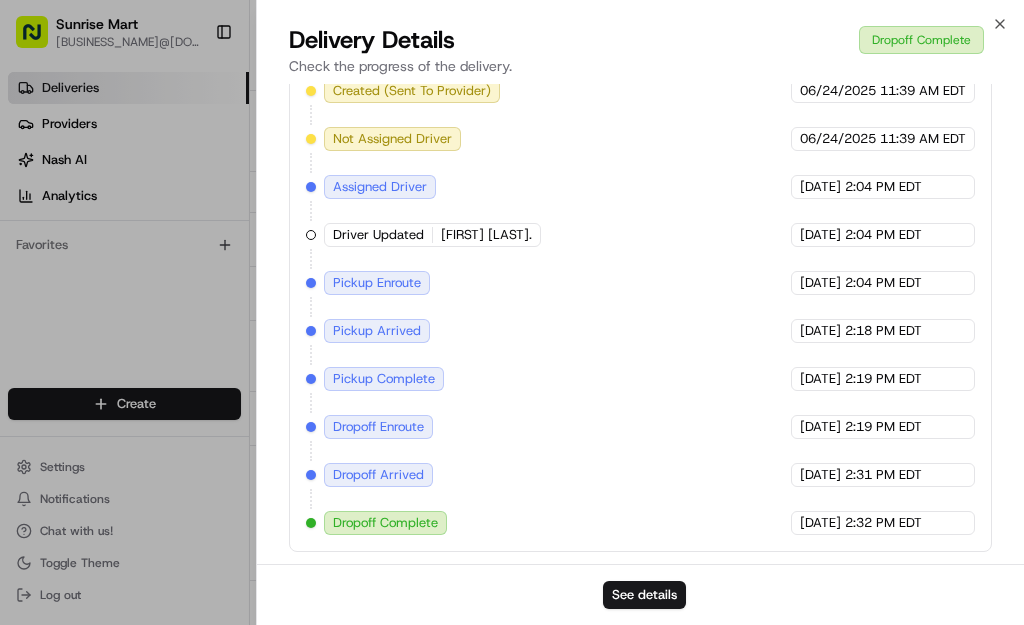 click on "Pickup Complete" at bounding box center [384, 379] 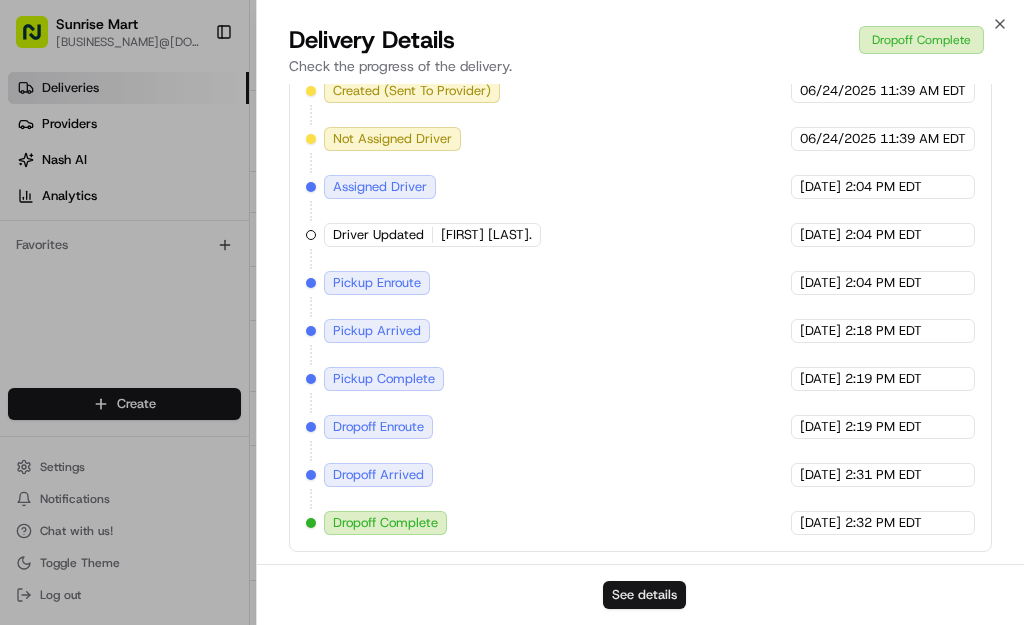 click on "See details" at bounding box center [644, 595] 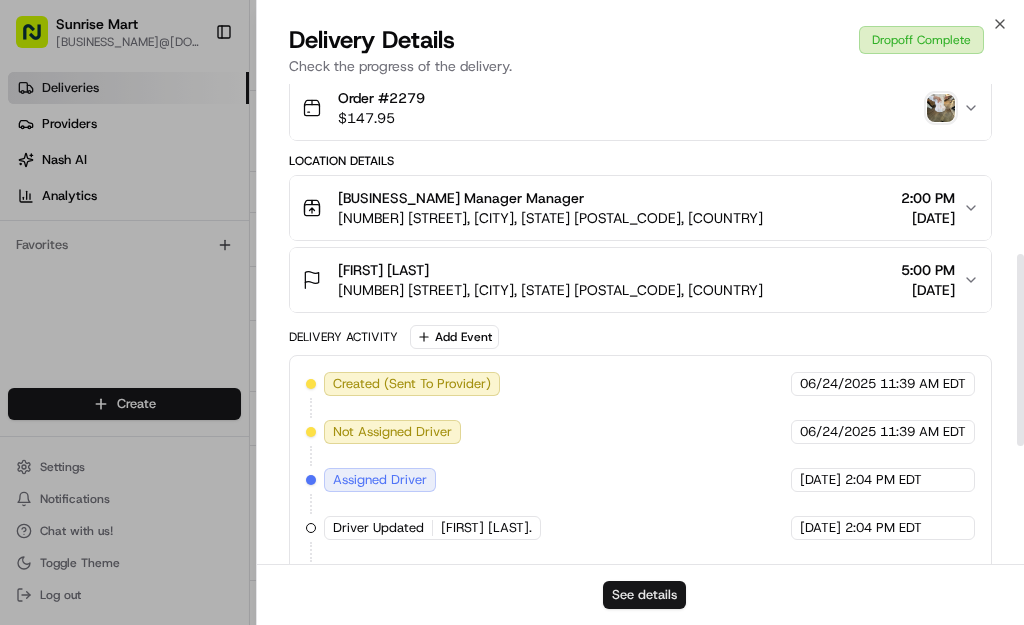 scroll, scrollTop: 424, scrollLeft: 0, axis: vertical 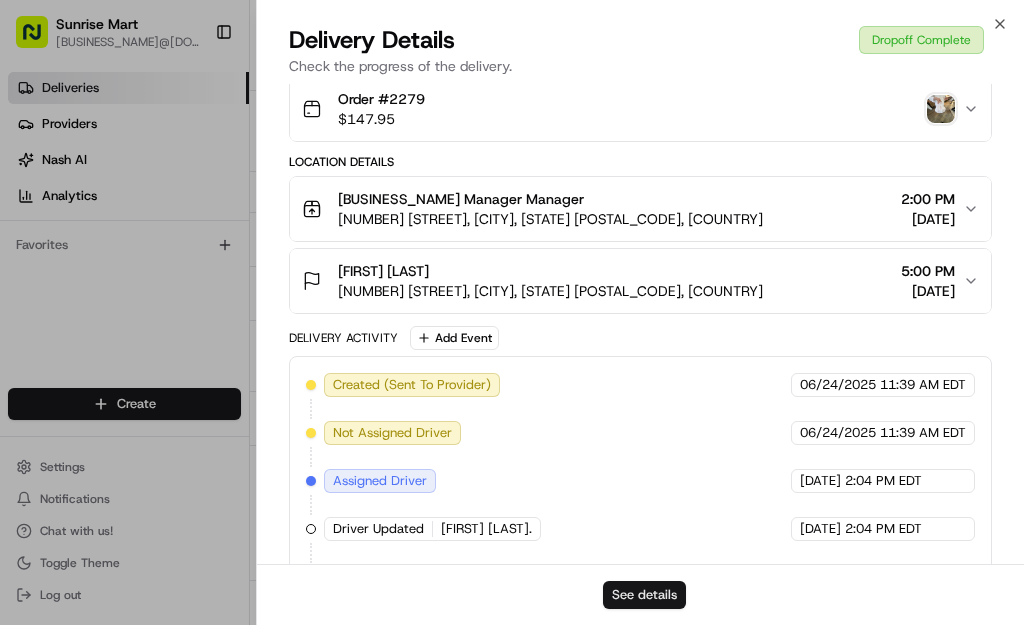 click on "See details" at bounding box center [644, 595] 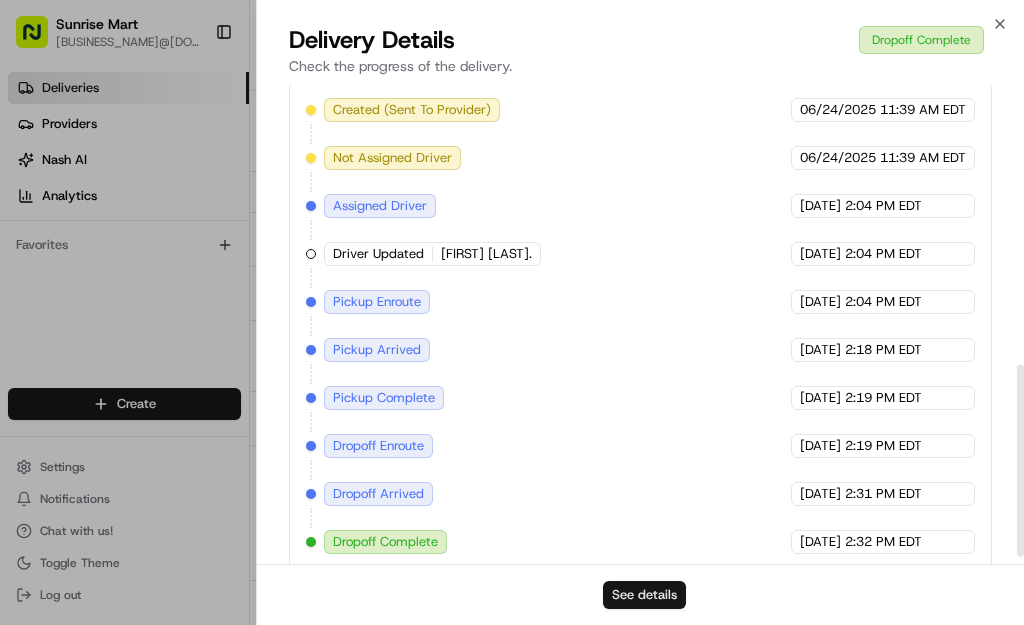 scroll, scrollTop: 700, scrollLeft: 0, axis: vertical 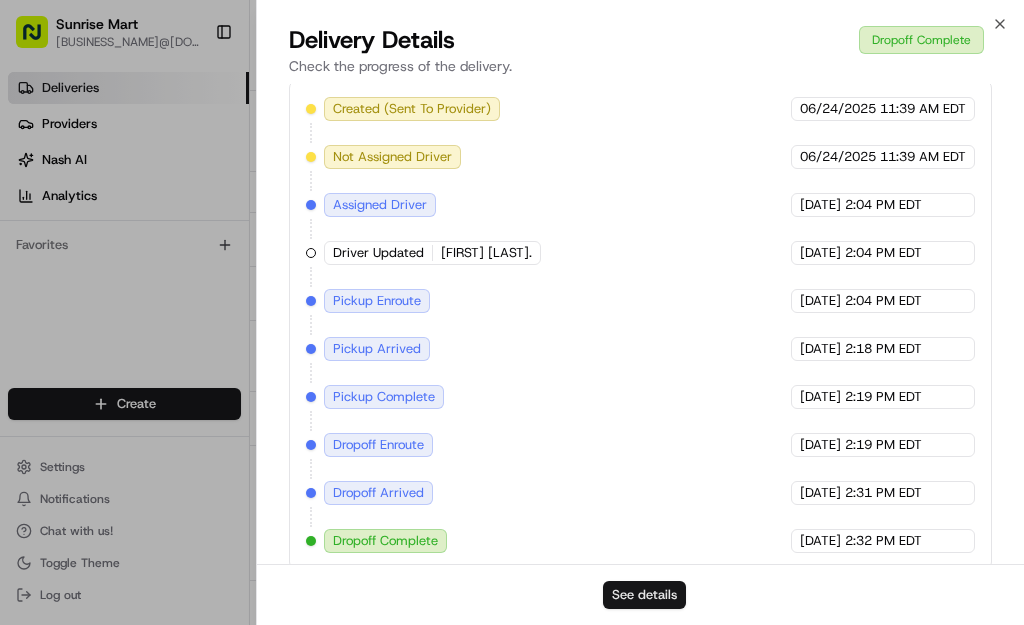 type 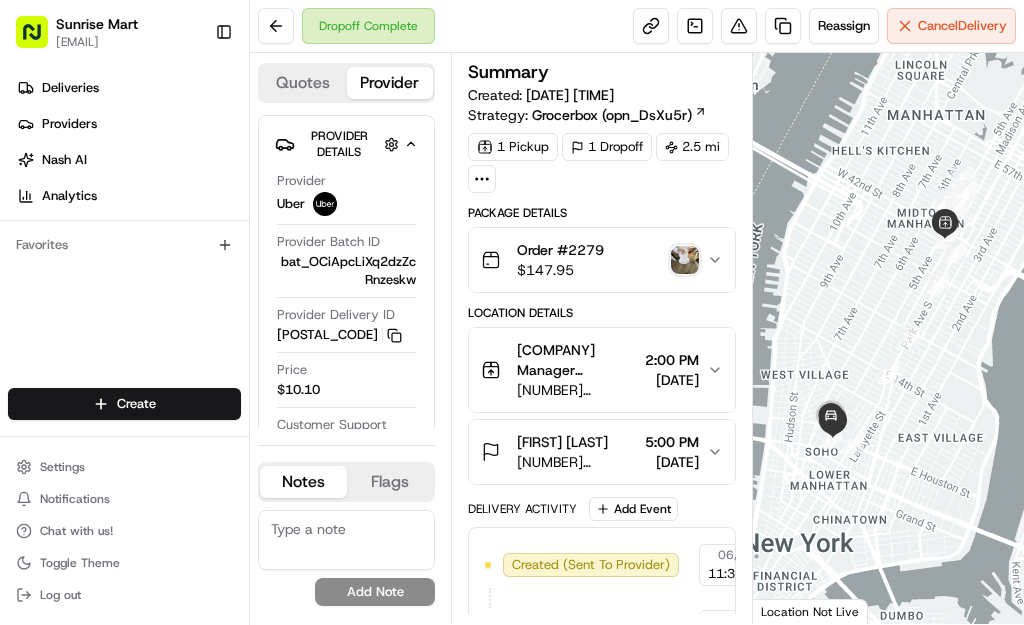 scroll, scrollTop: 0, scrollLeft: 0, axis: both 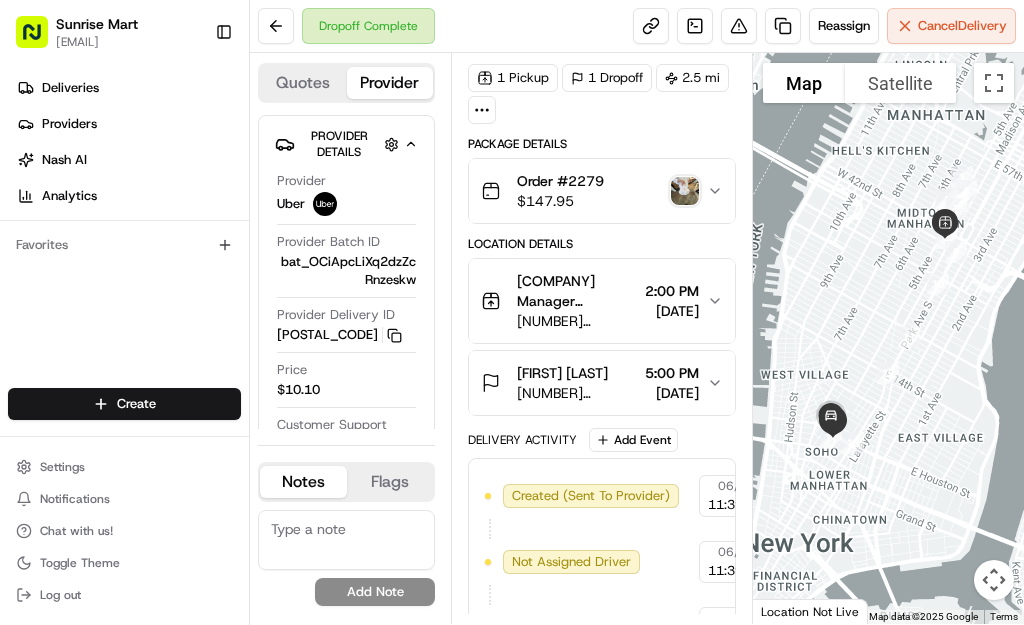 click at bounding box center [685, 191] 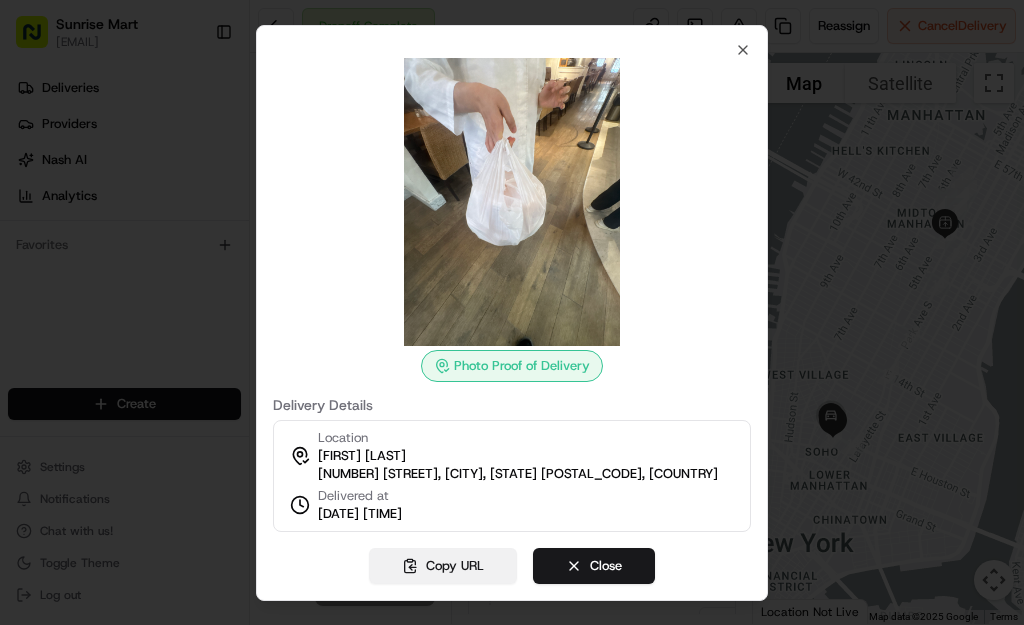 click on "Copy URL" at bounding box center [443, 566] 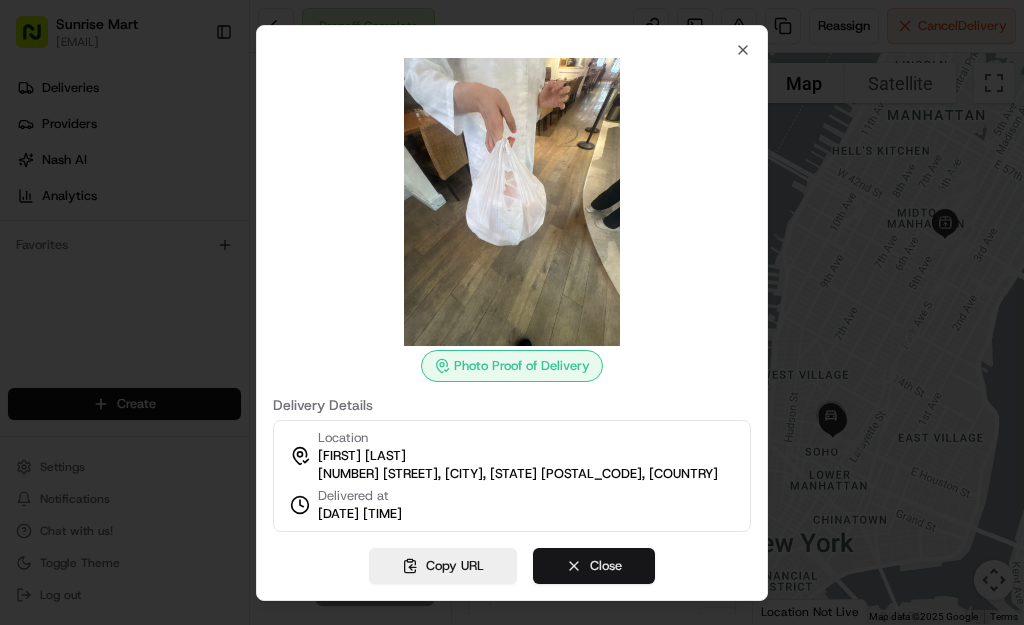 click on "Close" at bounding box center [594, 566] 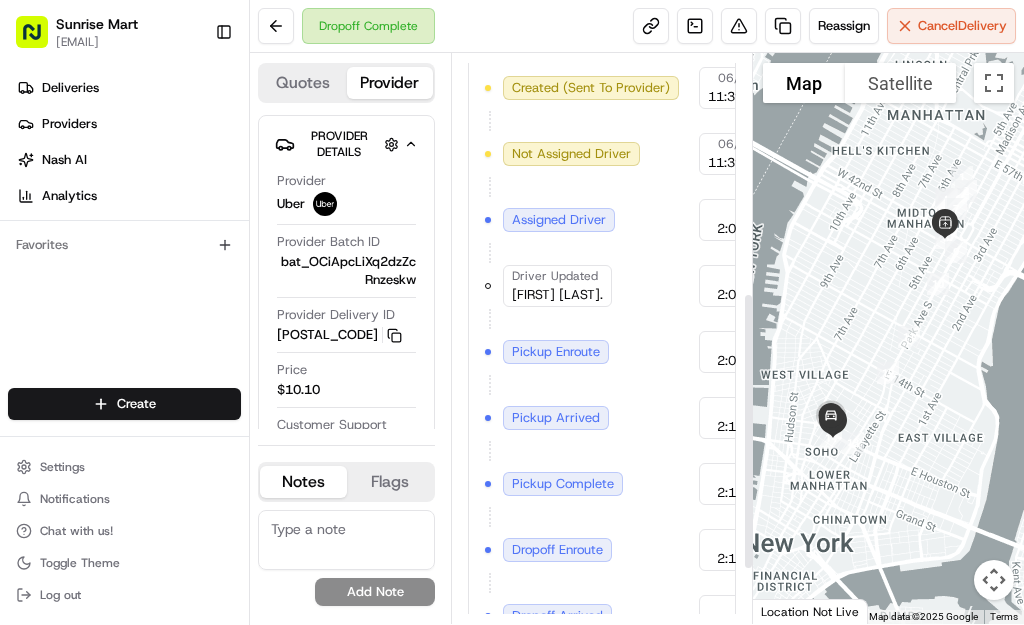 scroll, scrollTop: 475, scrollLeft: 0, axis: vertical 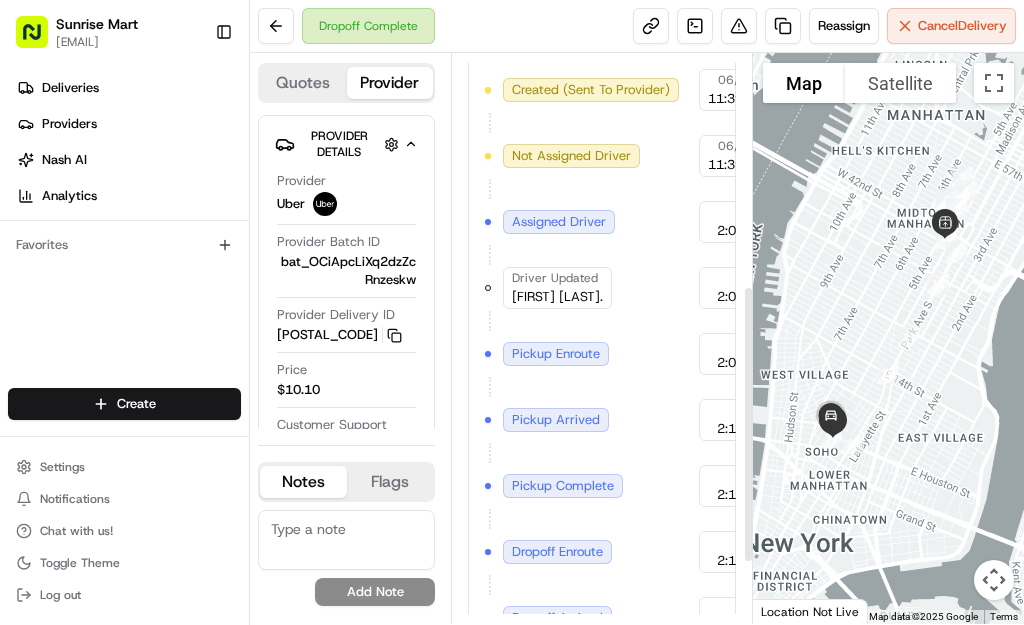 click on "[FIRST] [LAST]." at bounding box center [557, 297] 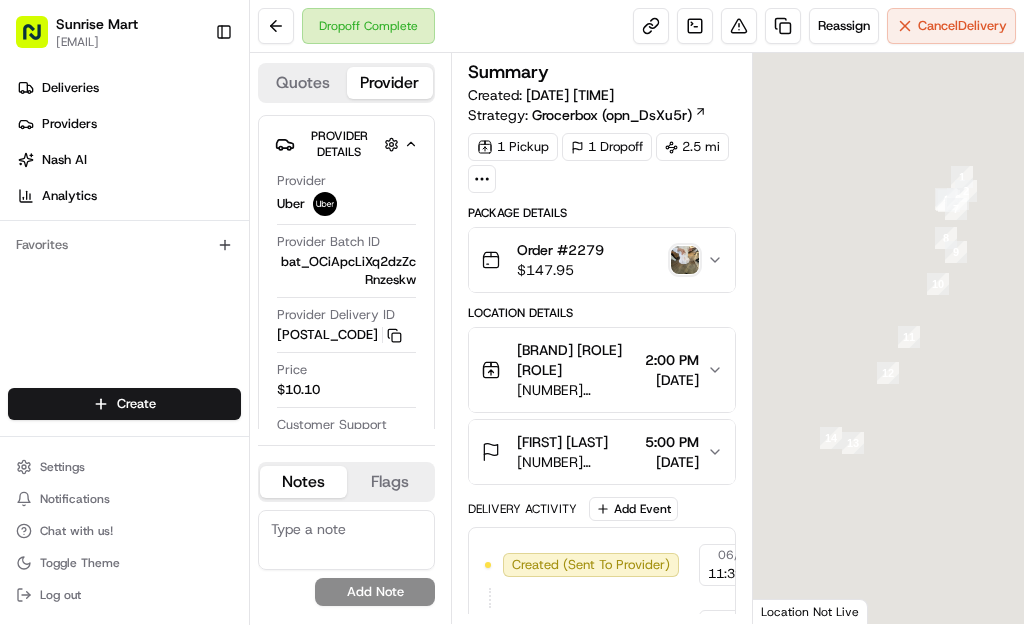 scroll, scrollTop: 0, scrollLeft: 0, axis: both 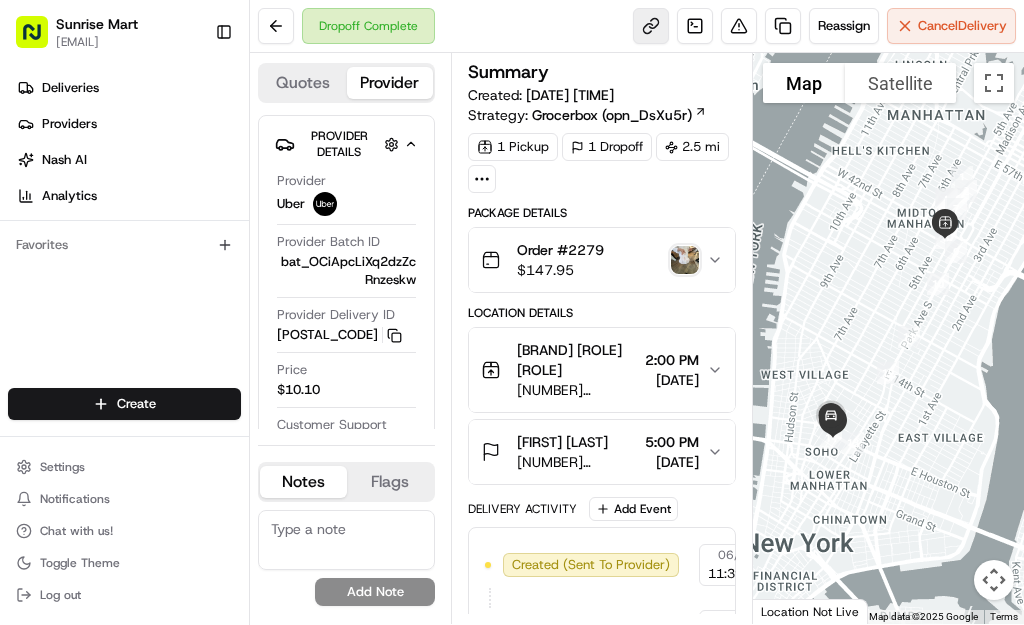 click at bounding box center [651, 26] 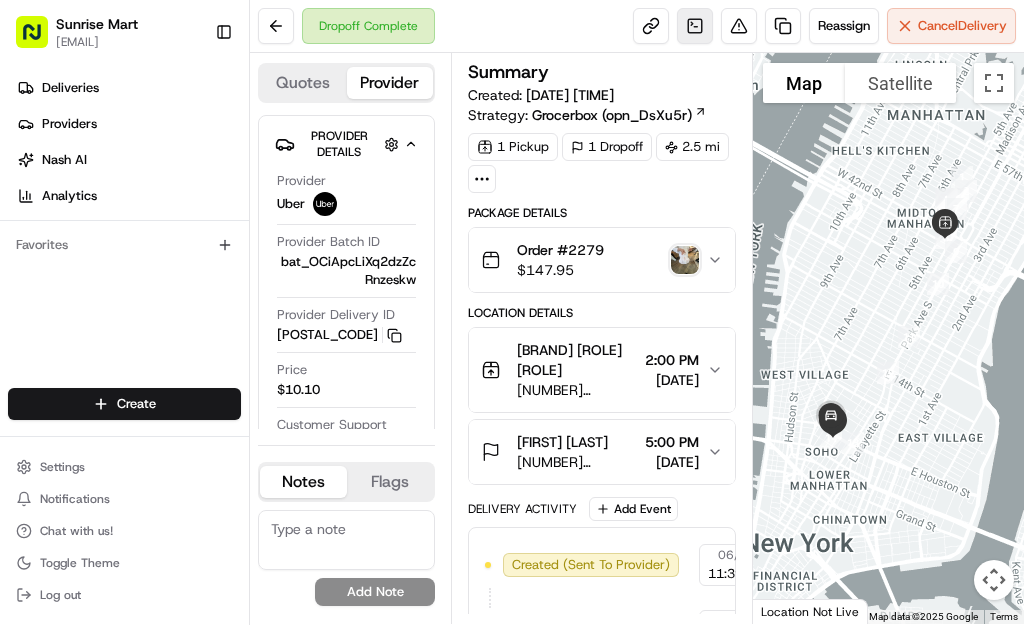 click at bounding box center [695, 26] 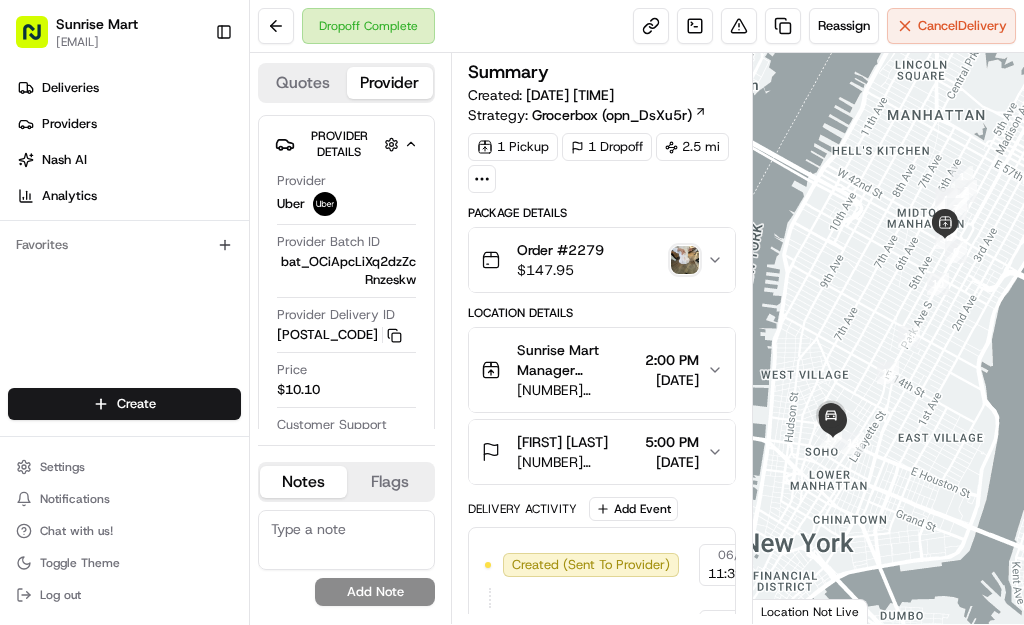scroll, scrollTop: 0, scrollLeft: 0, axis: both 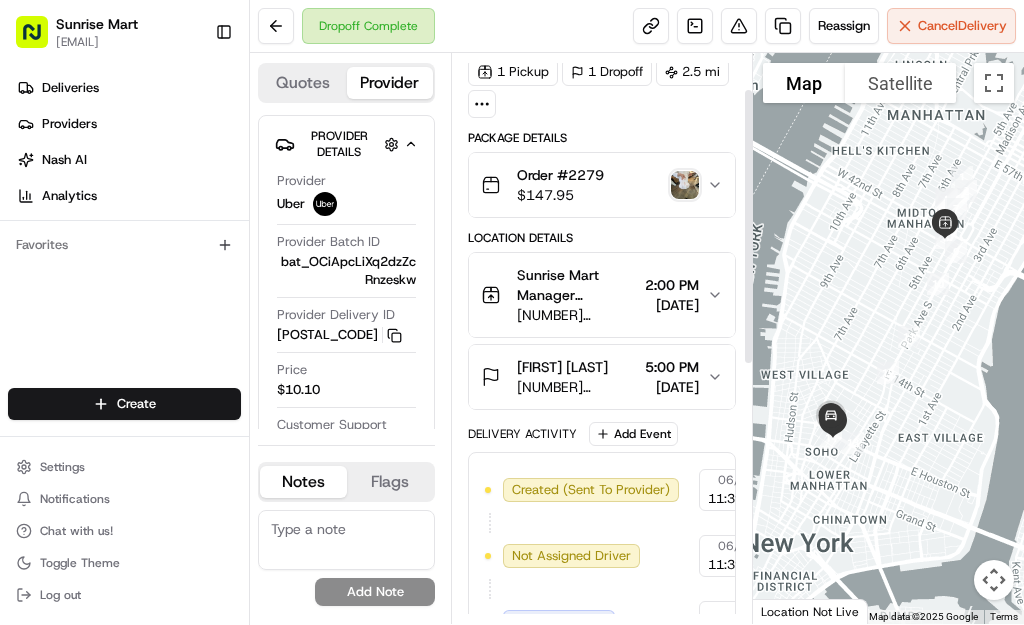 click 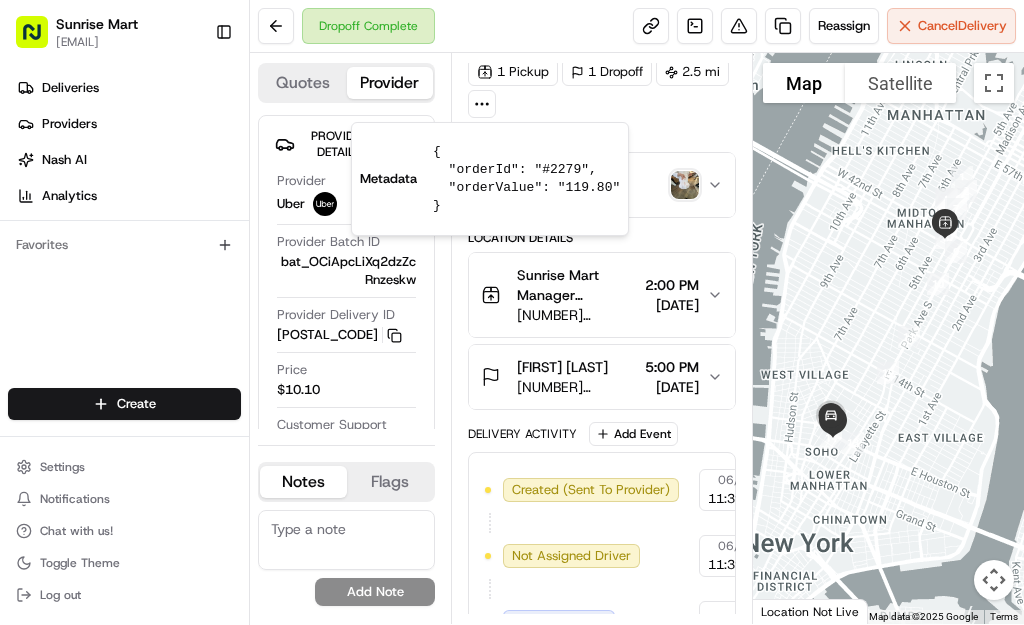 click on "[DATE]" at bounding box center (672, 305) 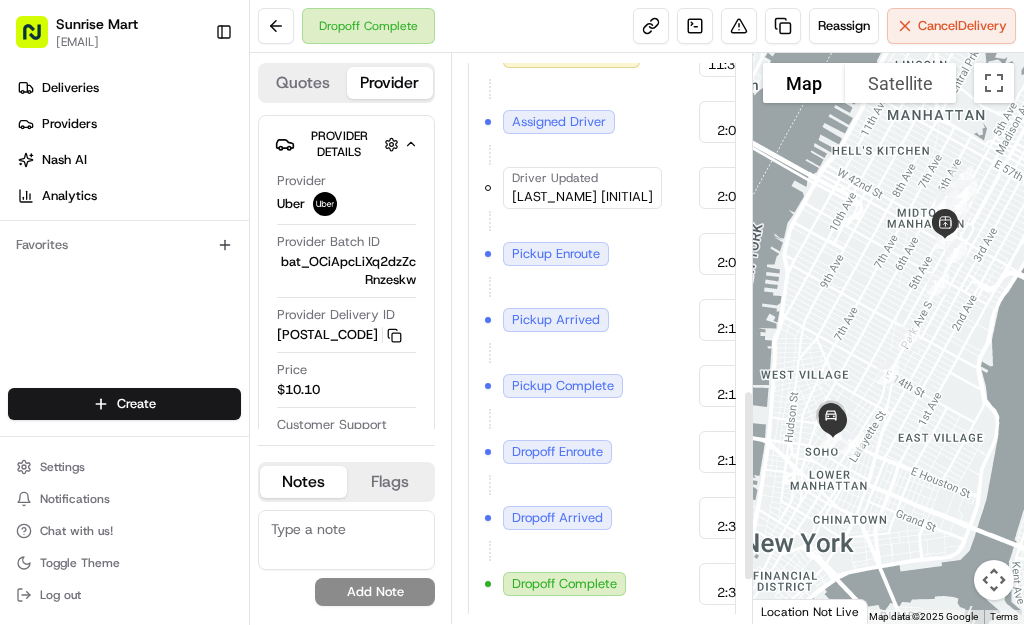 scroll, scrollTop: 1127, scrollLeft: 0, axis: vertical 